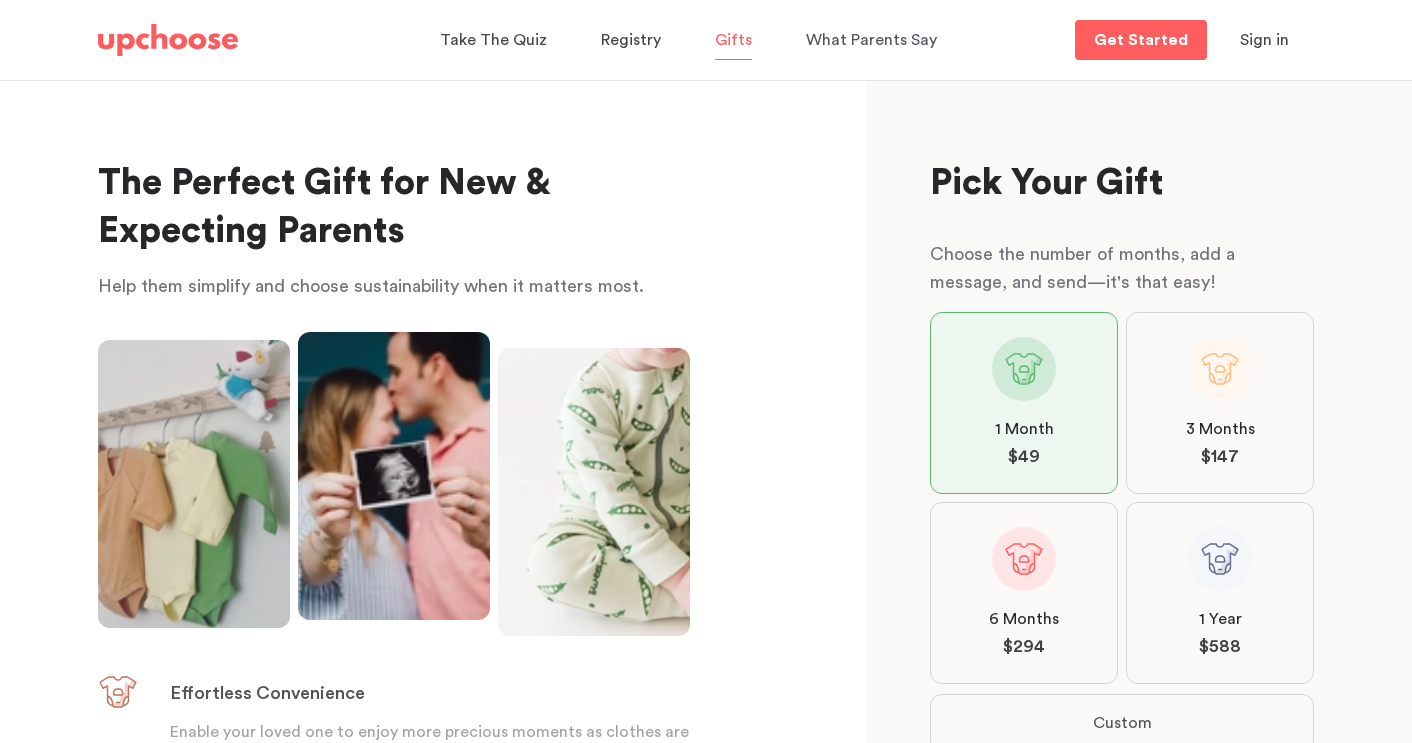 scroll, scrollTop: 0, scrollLeft: 0, axis: both 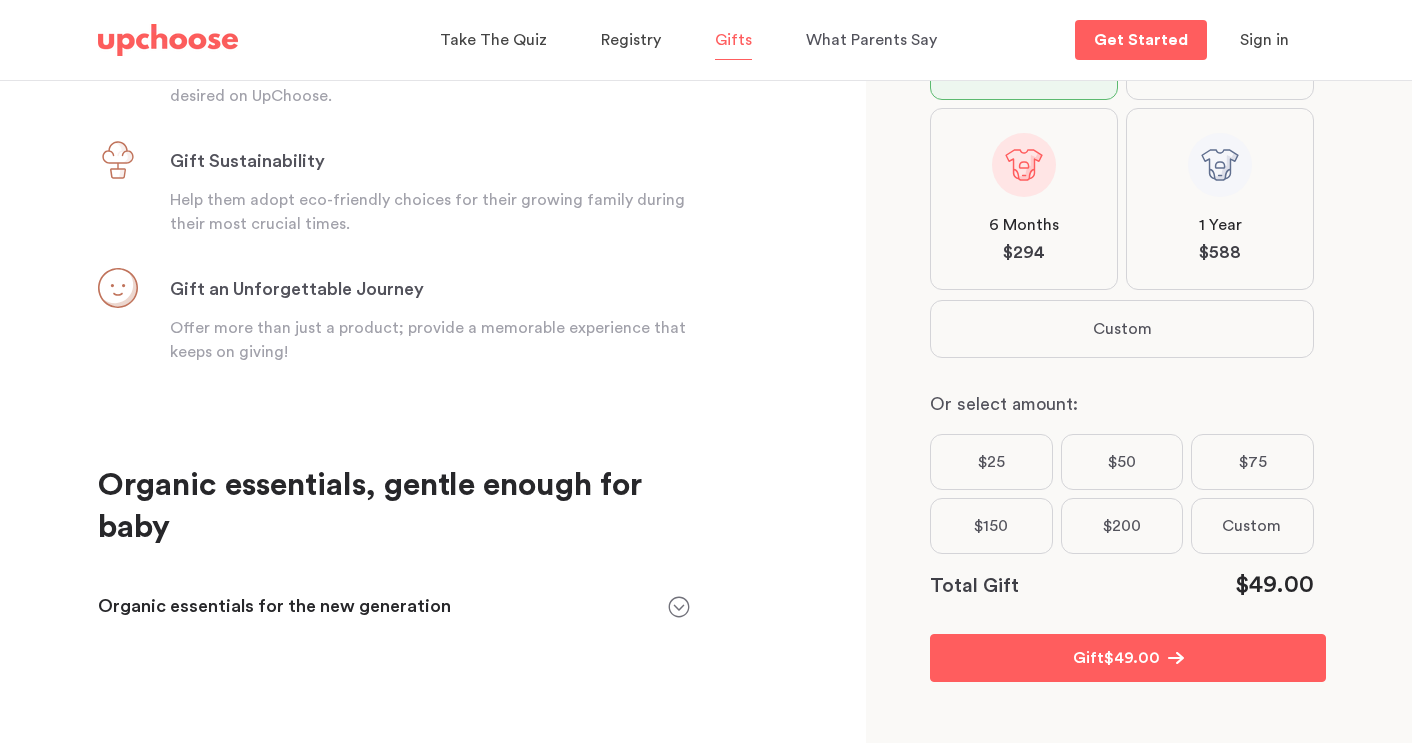 click at bounding box center (168, 40) 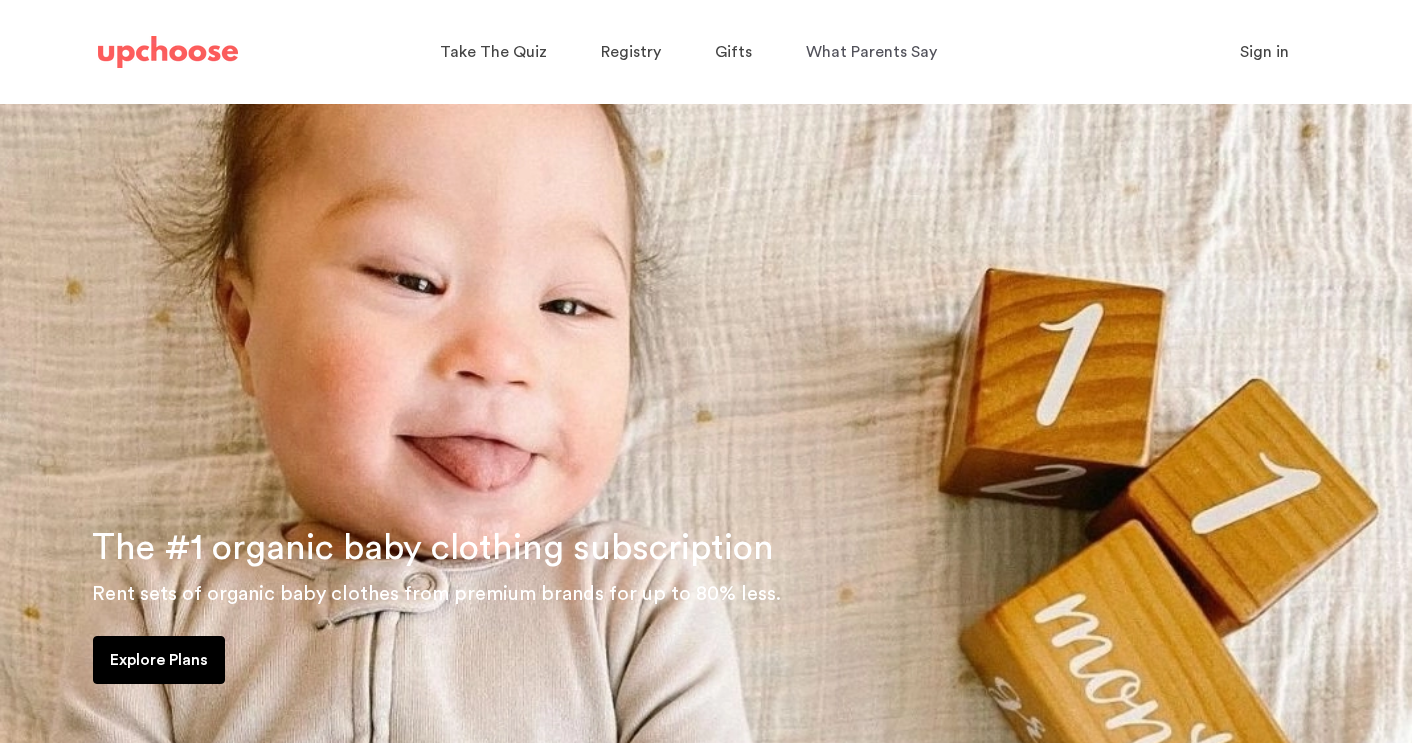 scroll, scrollTop: 0, scrollLeft: 0, axis: both 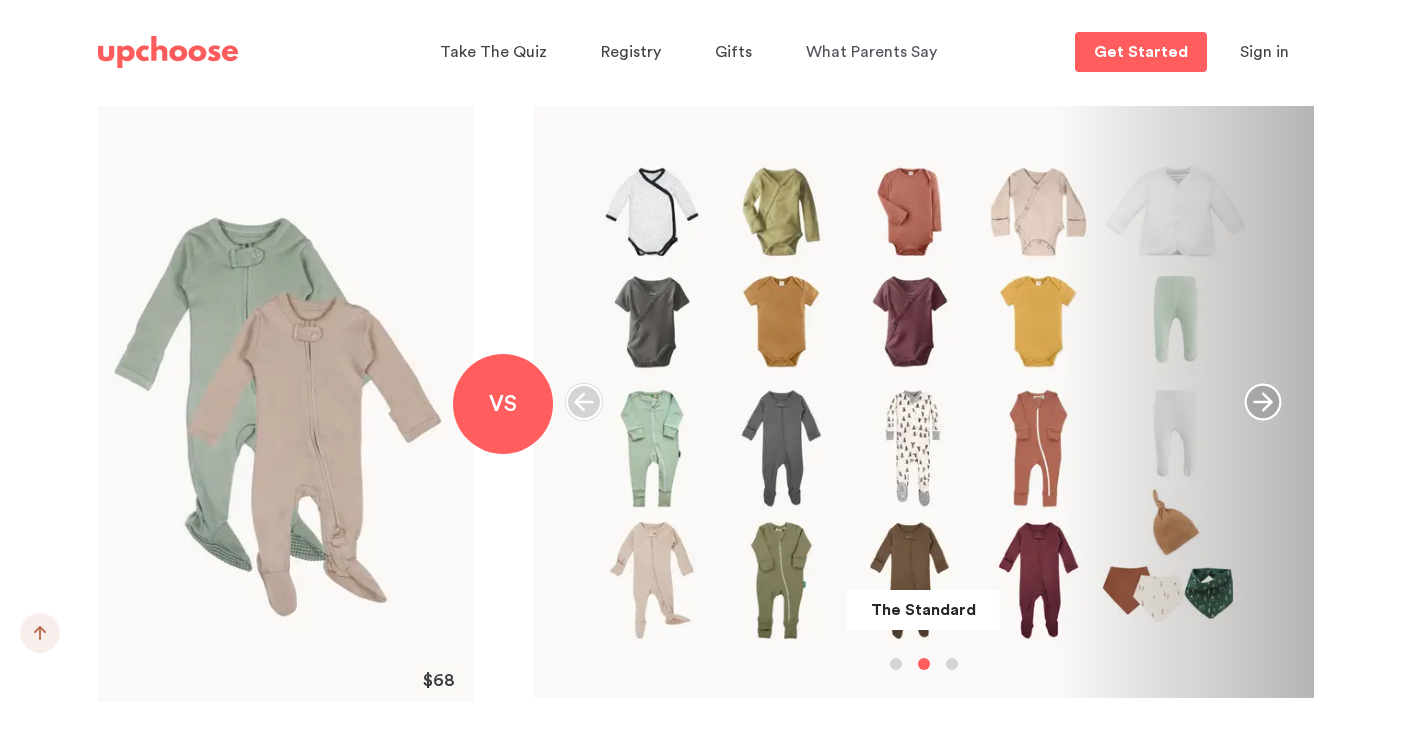 click 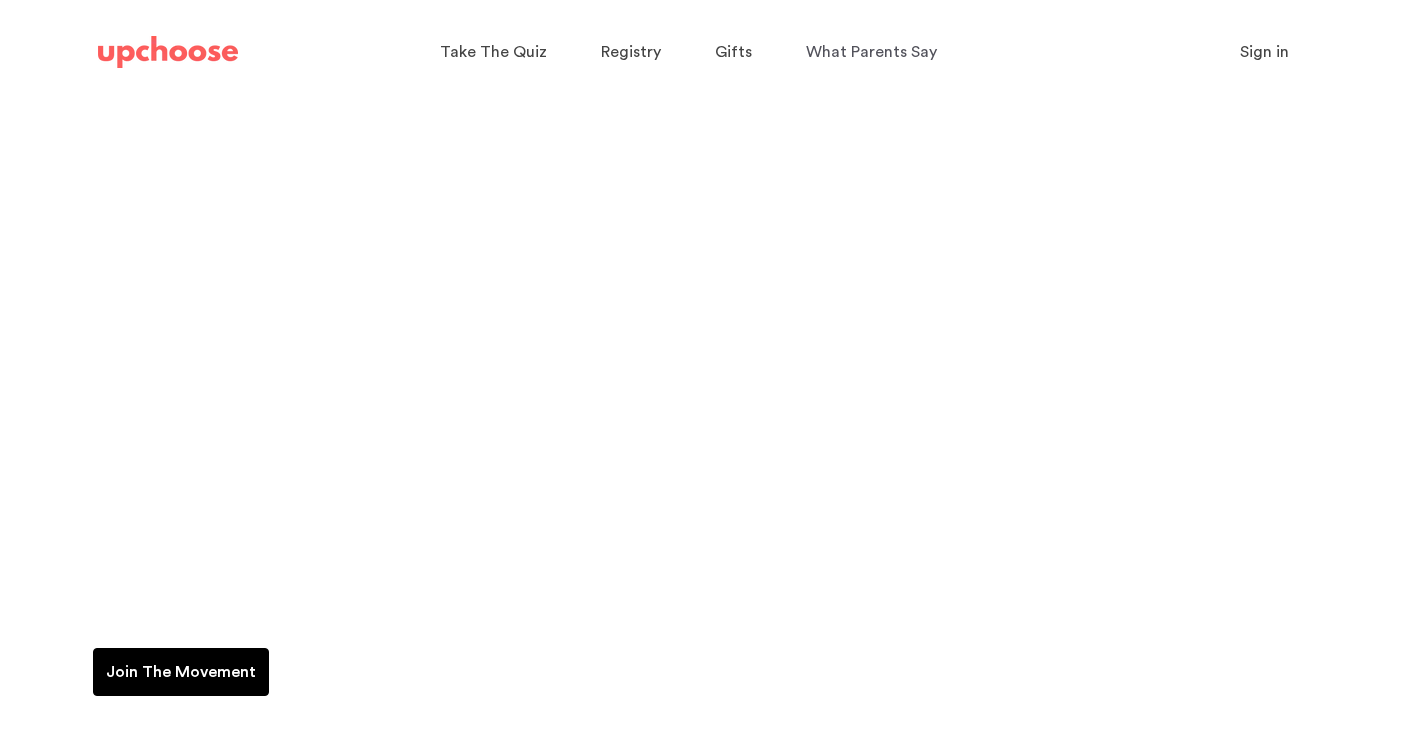 scroll, scrollTop: 0, scrollLeft: 0, axis: both 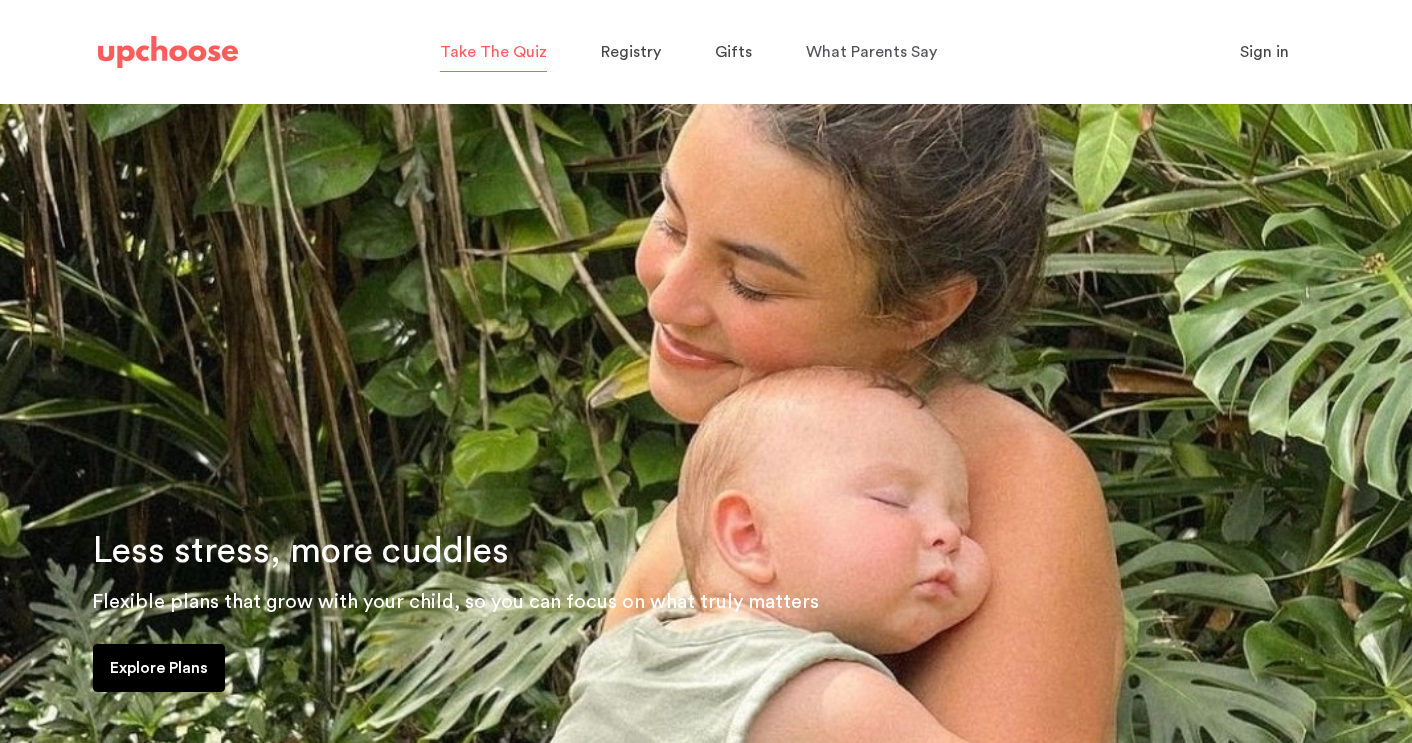 click on "Take The Quiz" at bounding box center [493, 52] 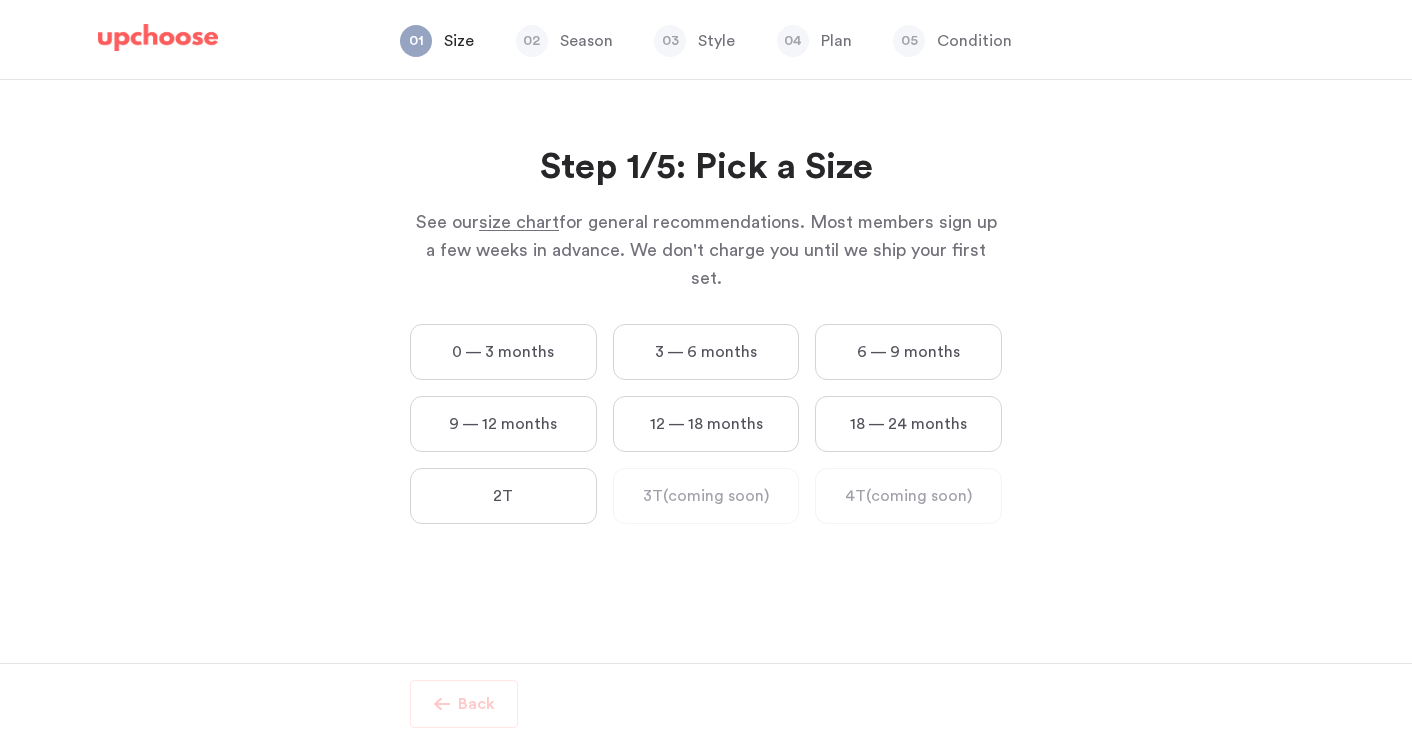scroll, scrollTop: 0, scrollLeft: 0, axis: both 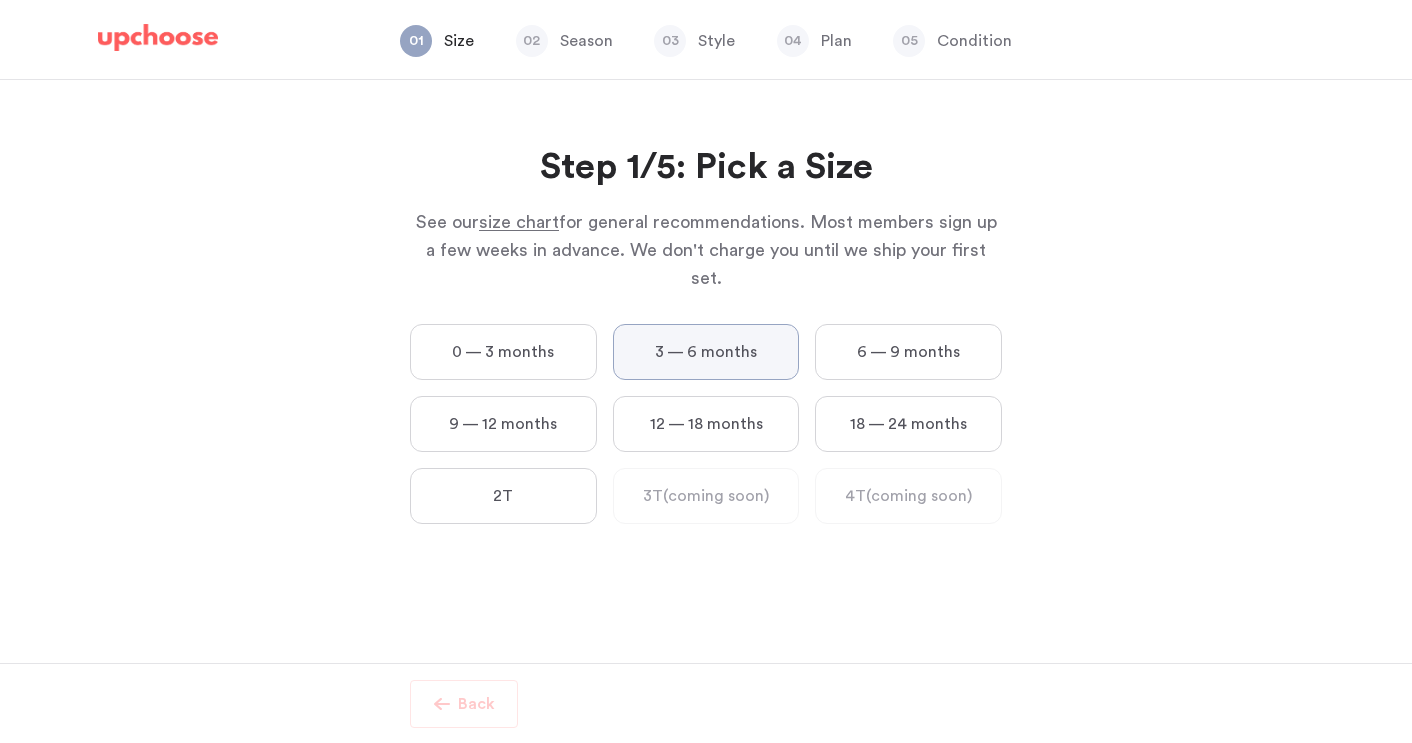 click on "3 — 6 months" at bounding box center [0, 0] 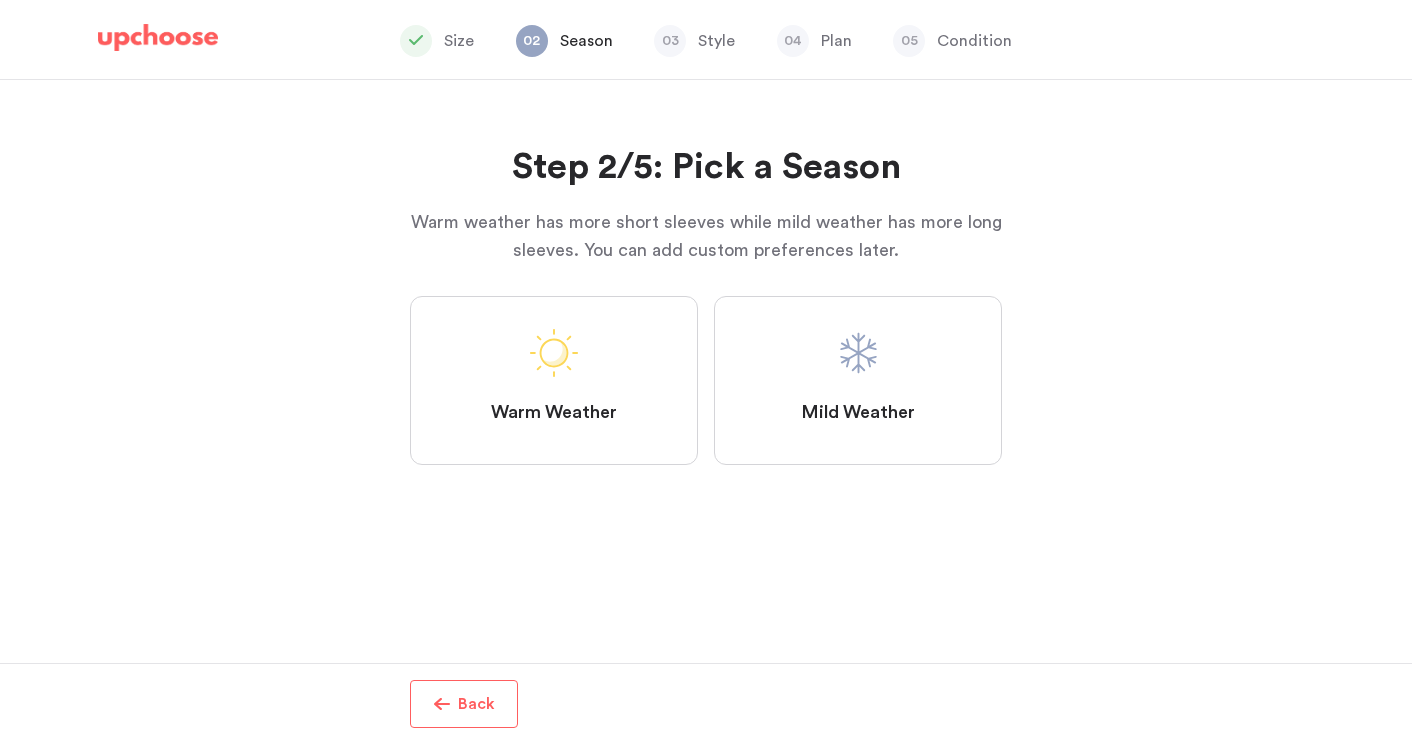 click on "Mild Weather" at bounding box center (858, 380) 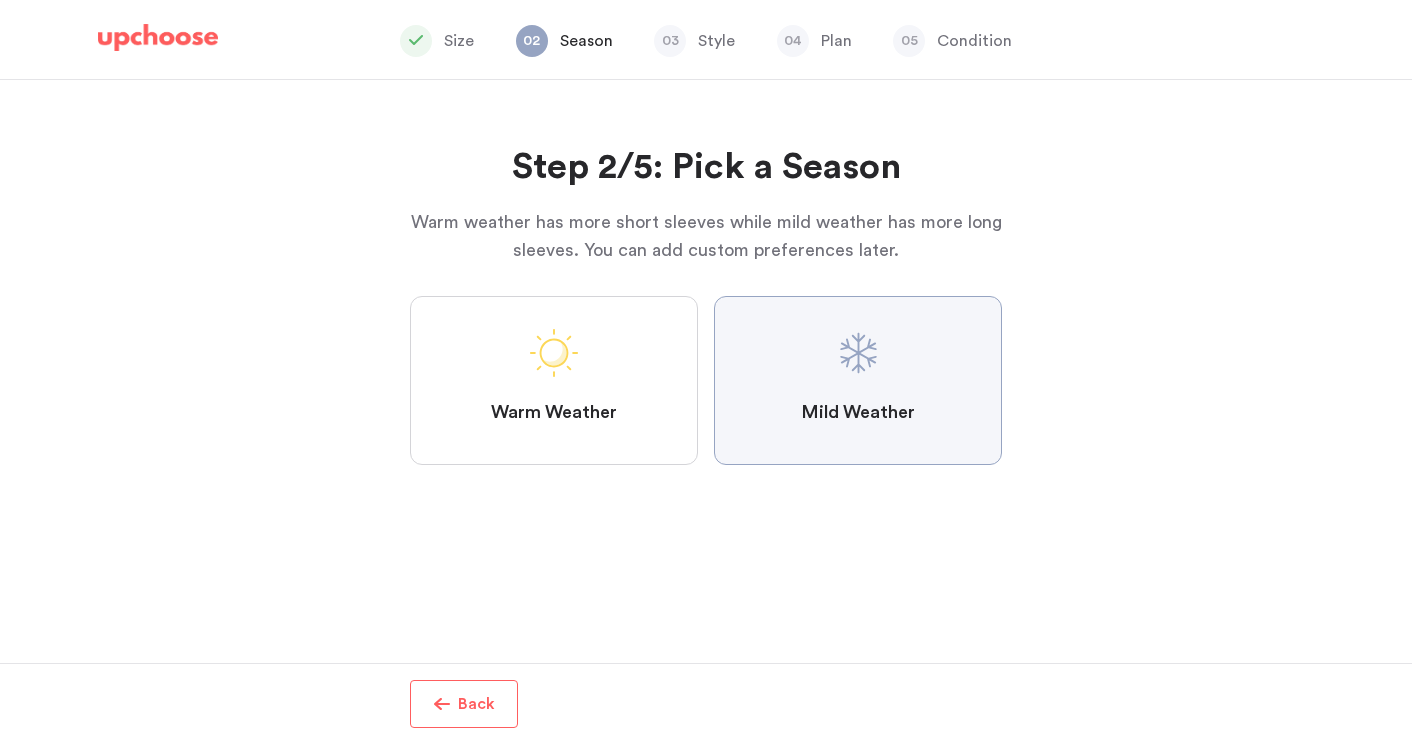 click on "Mild Weather" at bounding box center (0, 0) 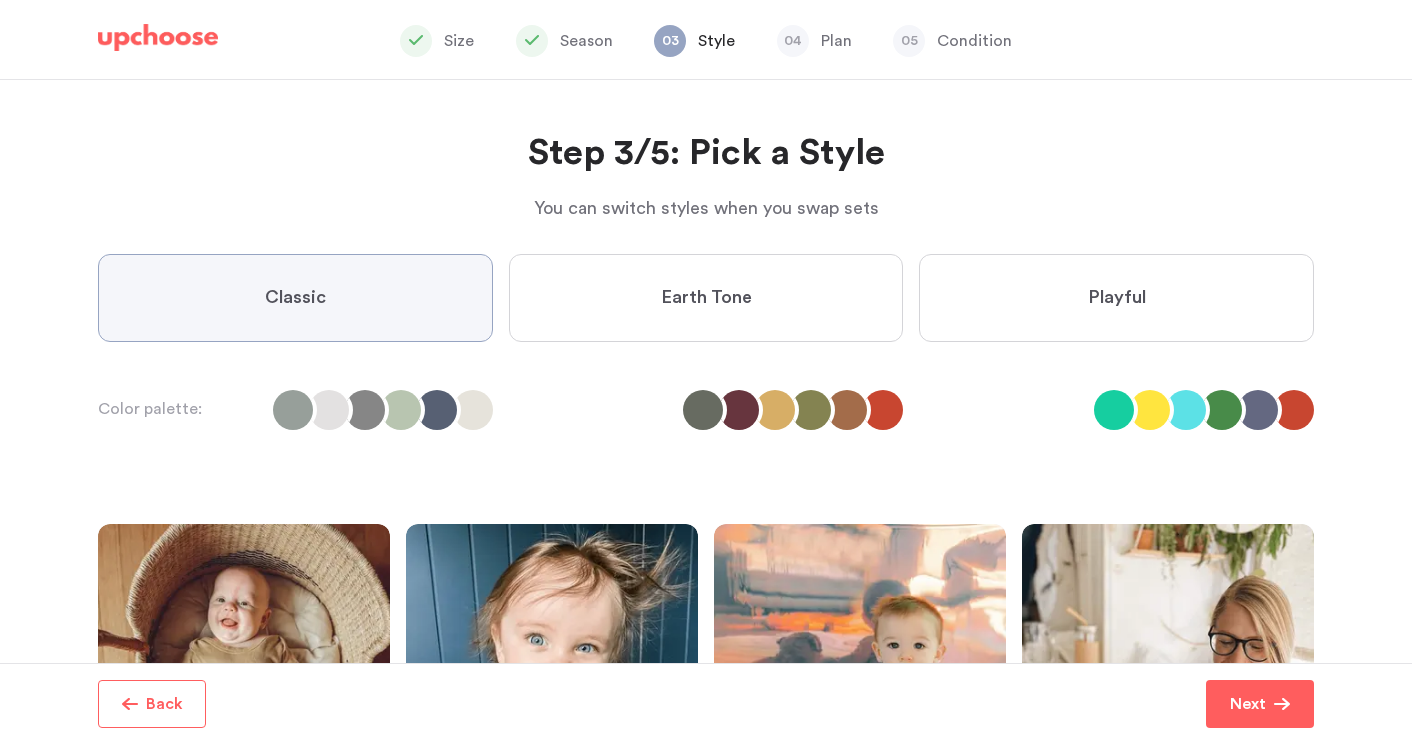 scroll, scrollTop: 18, scrollLeft: 0, axis: vertical 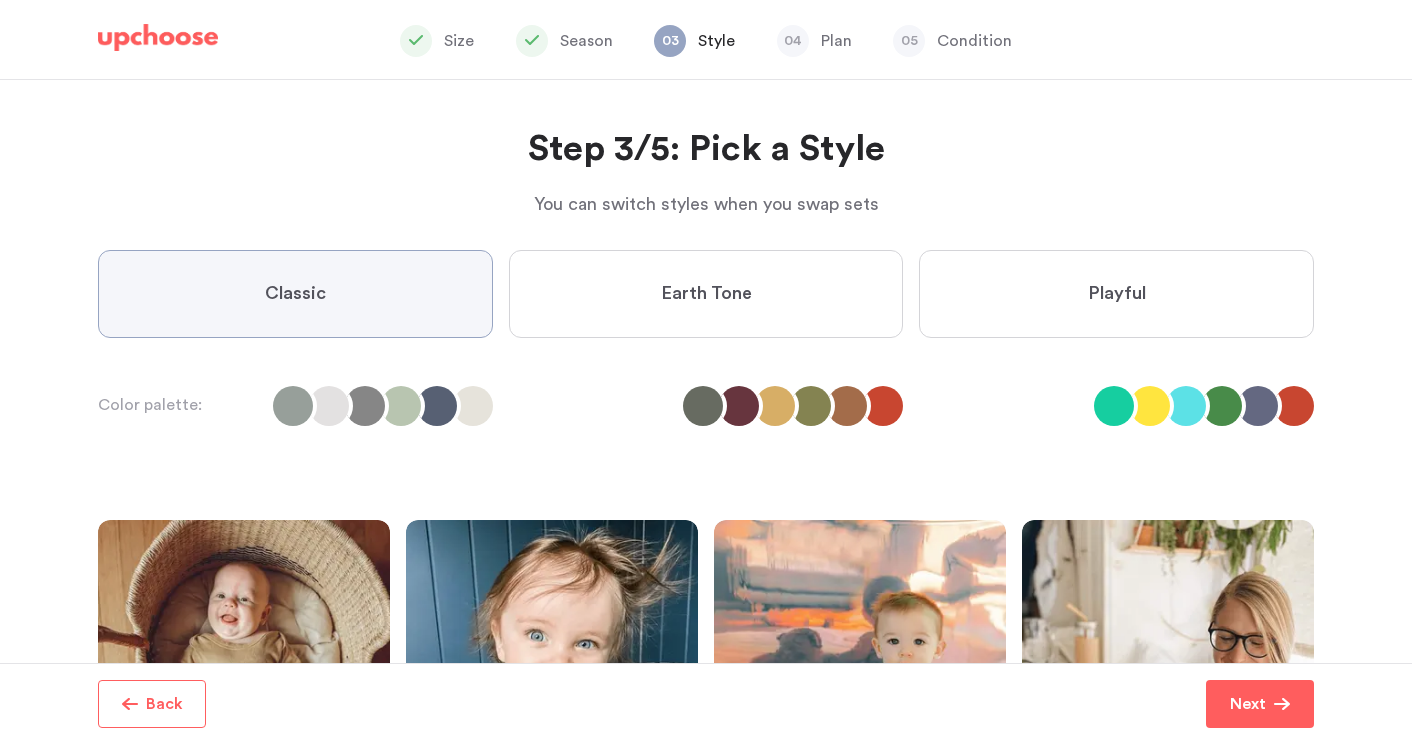 click on "Earth Tone" at bounding box center (706, 294) 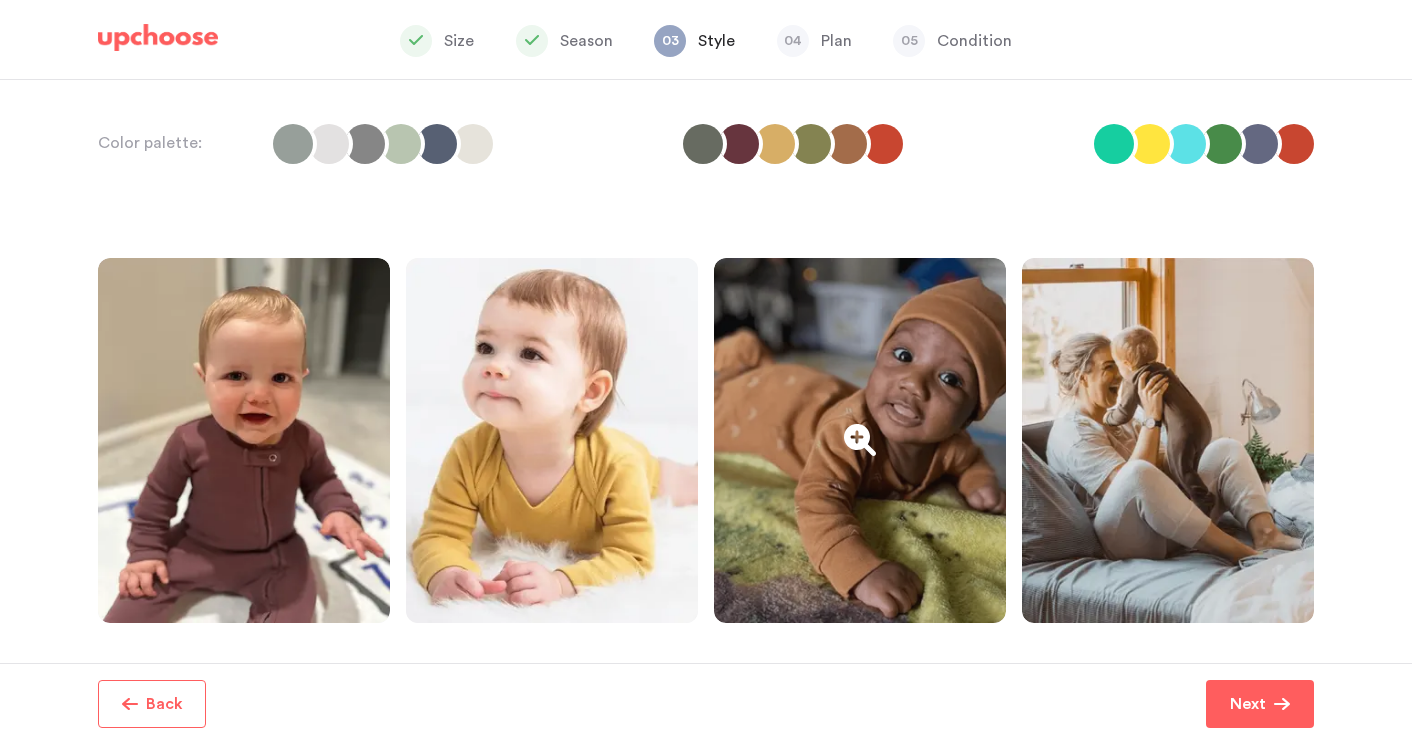 scroll, scrollTop: 279, scrollLeft: 0, axis: vertical 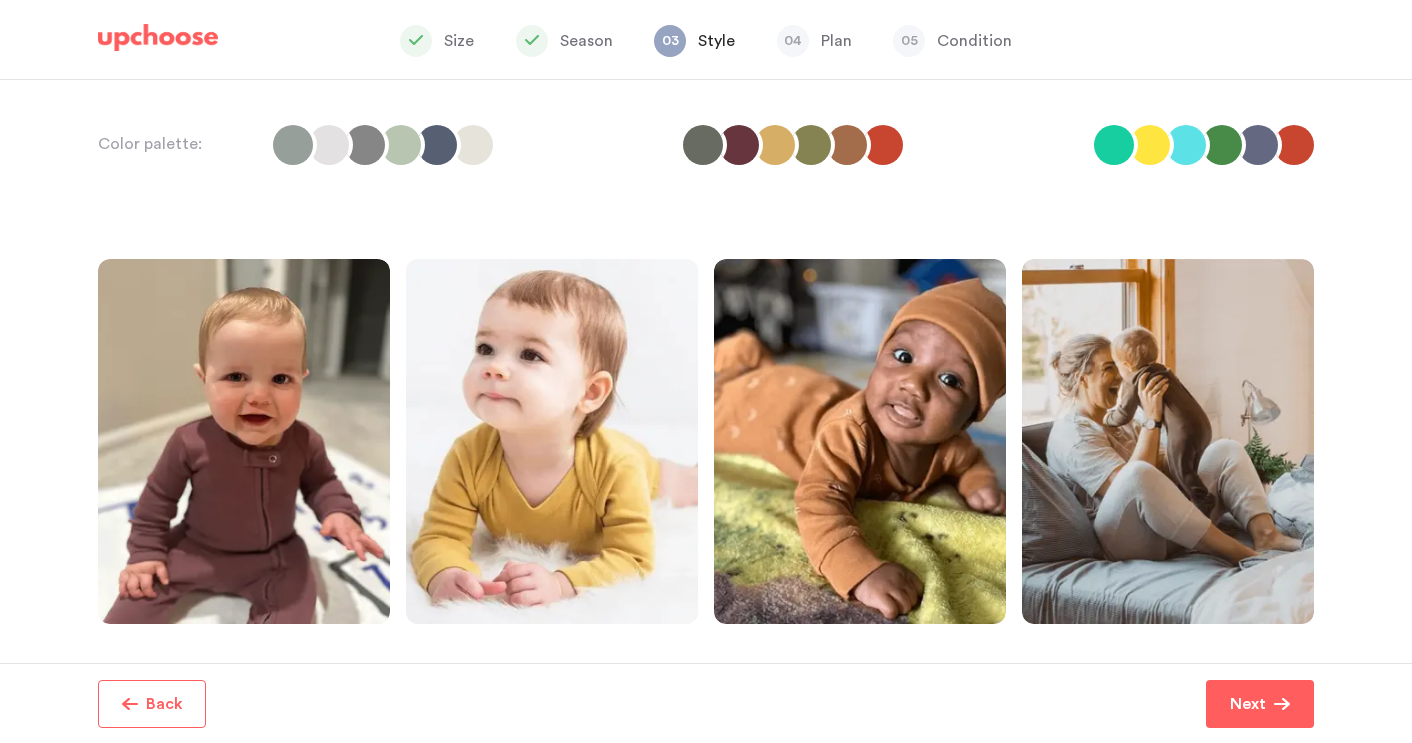 click at bounding box center (365, 145) 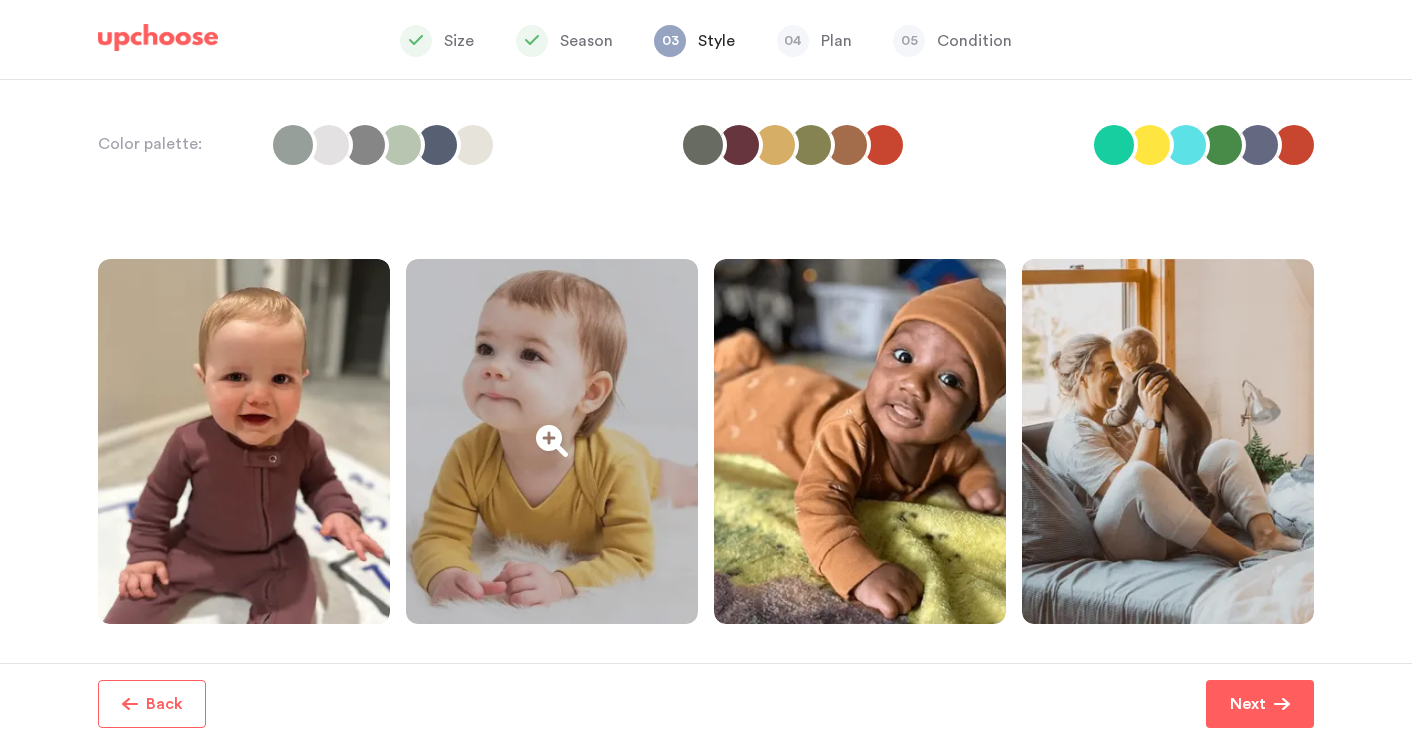 scroll, scrollTop: 0, scrollLeft: 0, axis: both 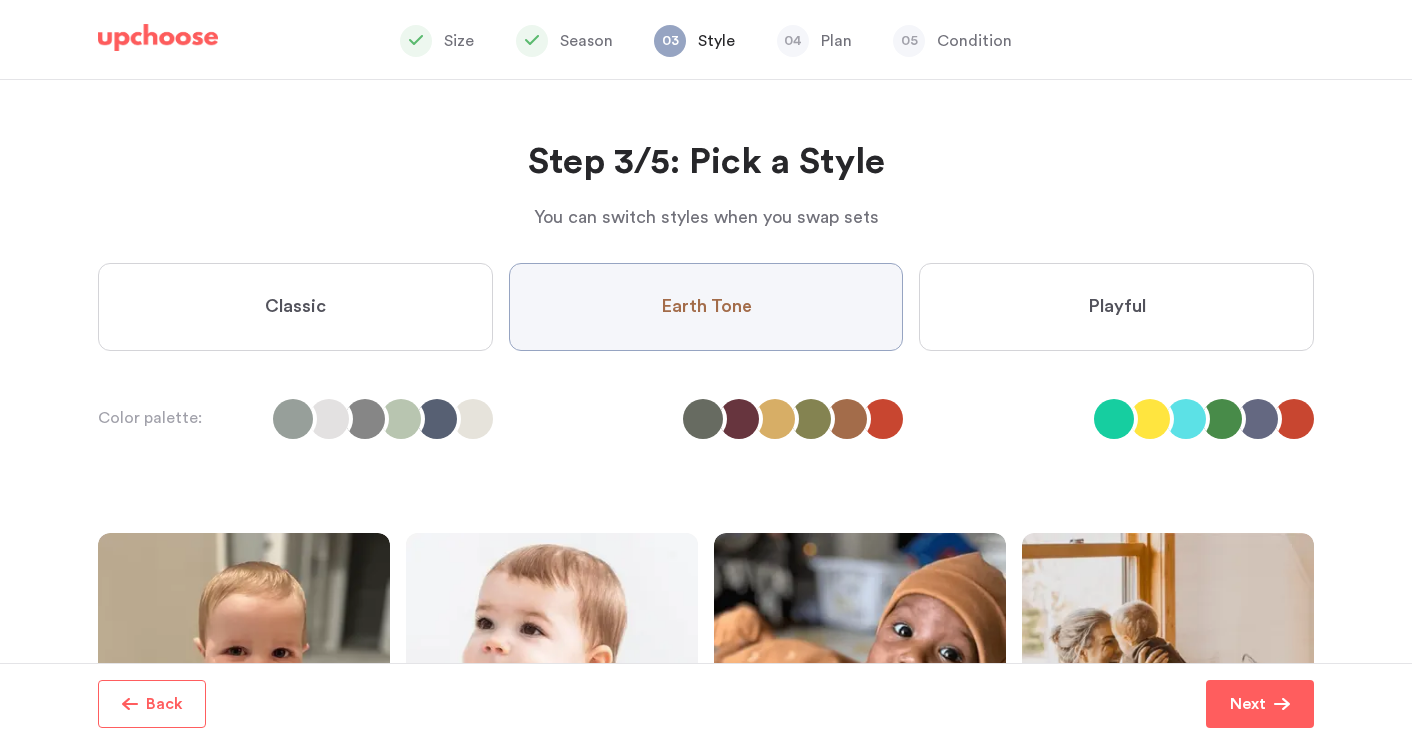 click on "Classic" at bounding box center (295, 307) 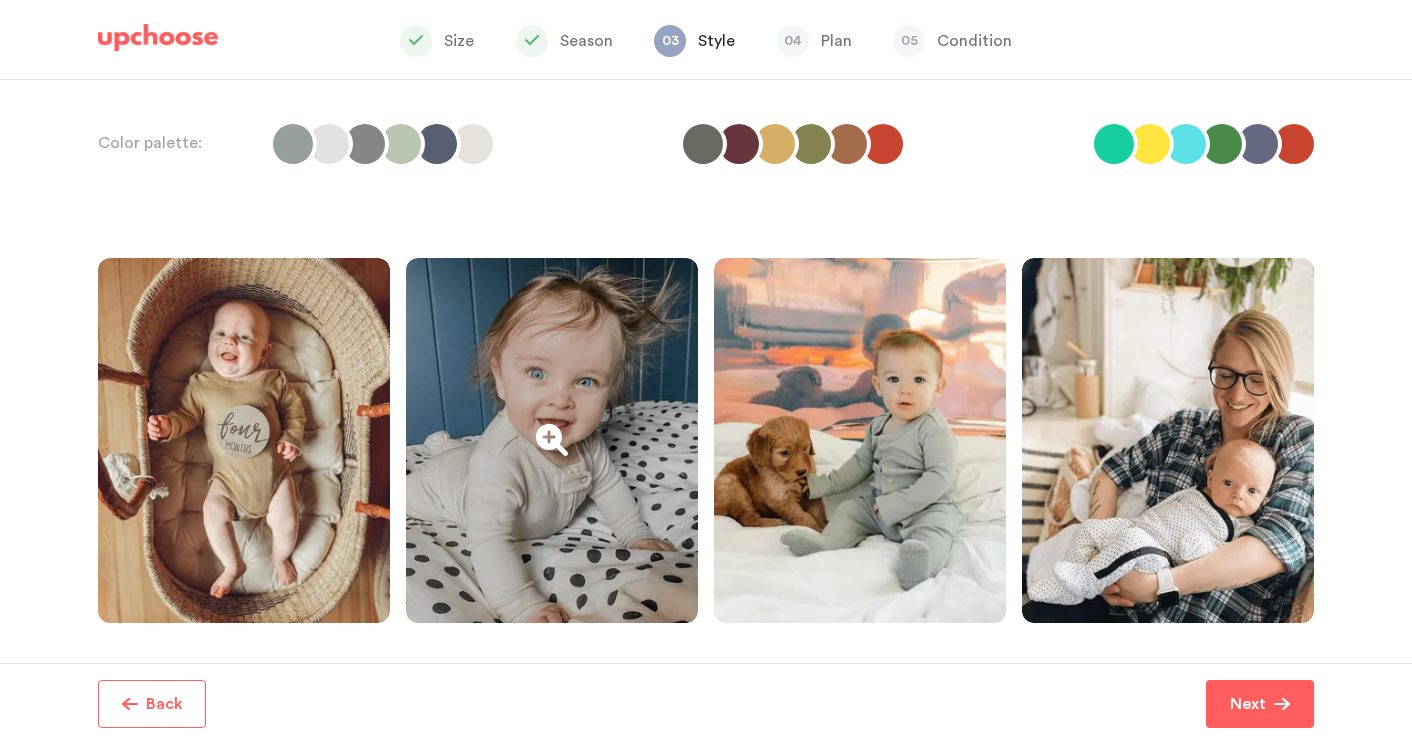 scroll, scrollTop: 279, scrollLeft: 0, axis: vertical 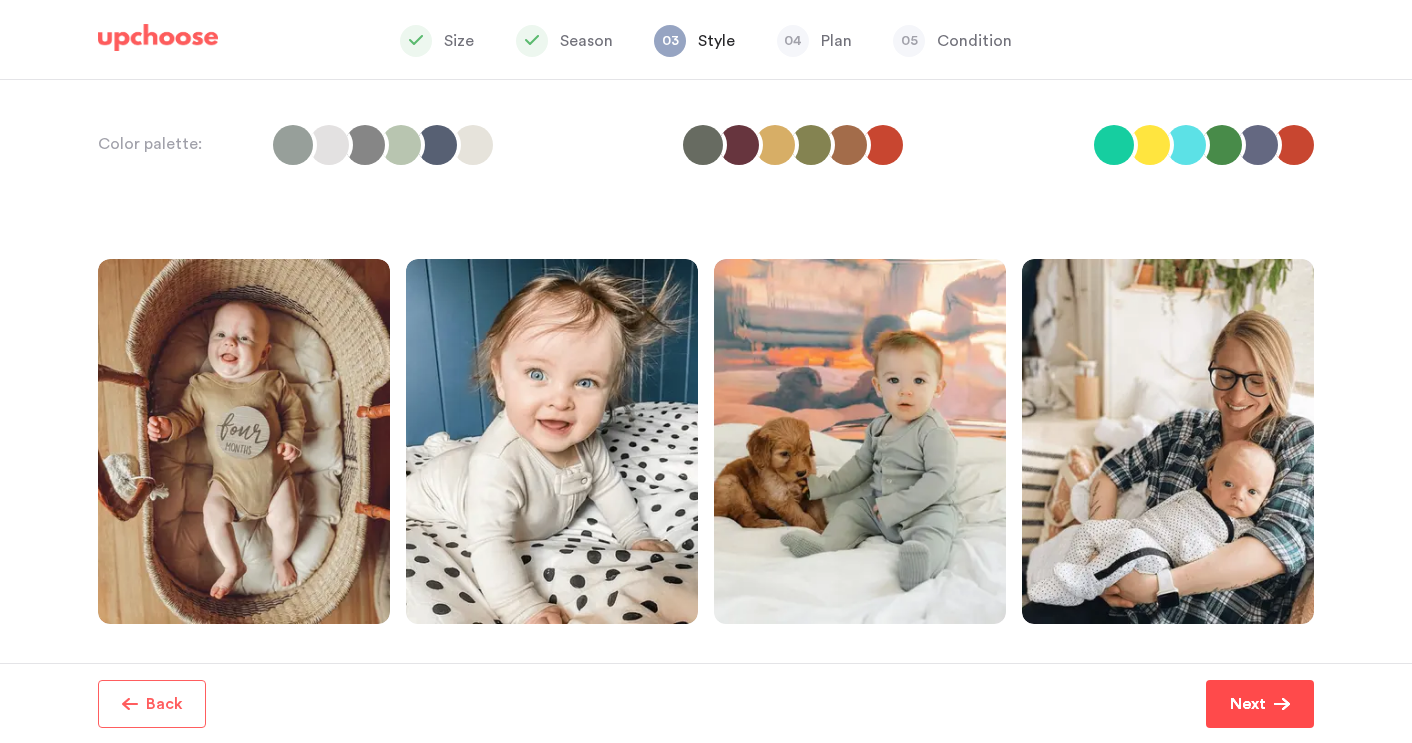 click at bounding box center [1282, 704] 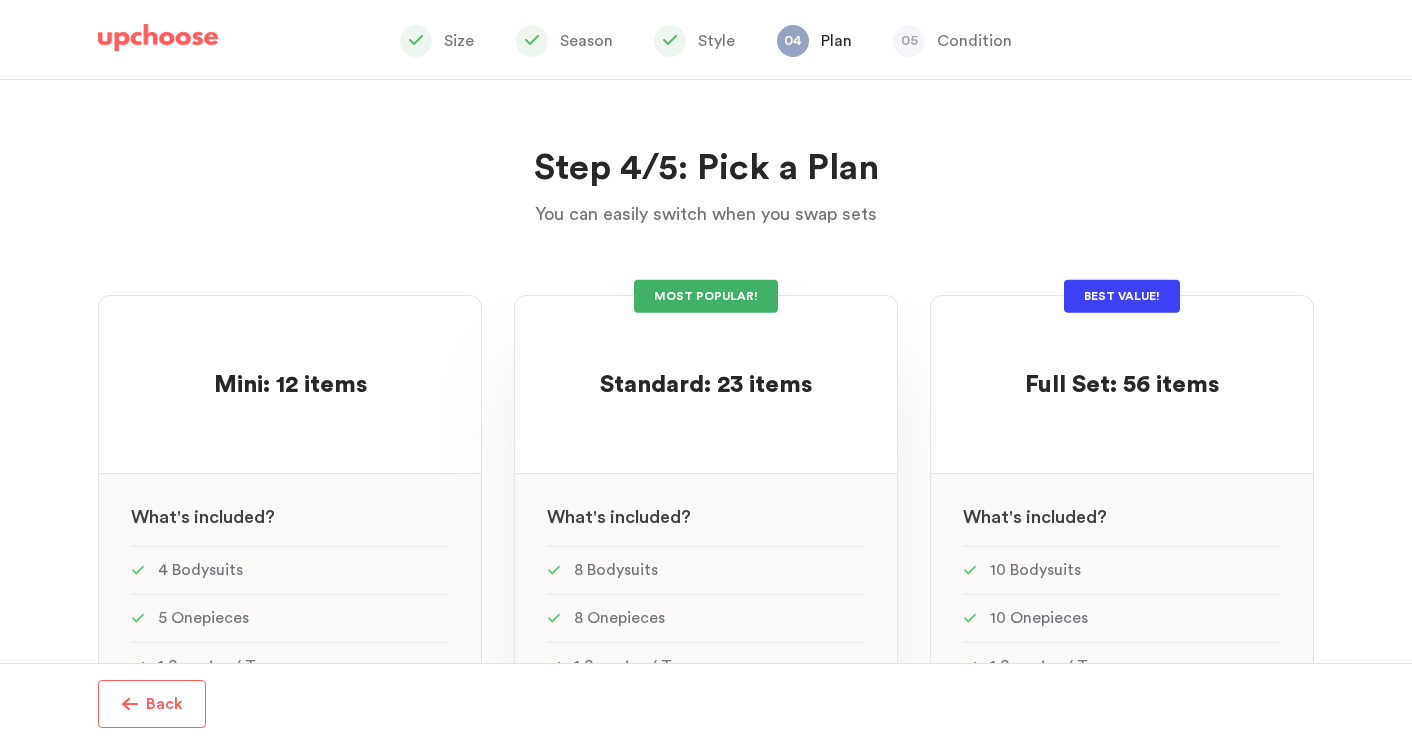 scroll, scrollTop: 0, scrollLeft: 0, axis: both 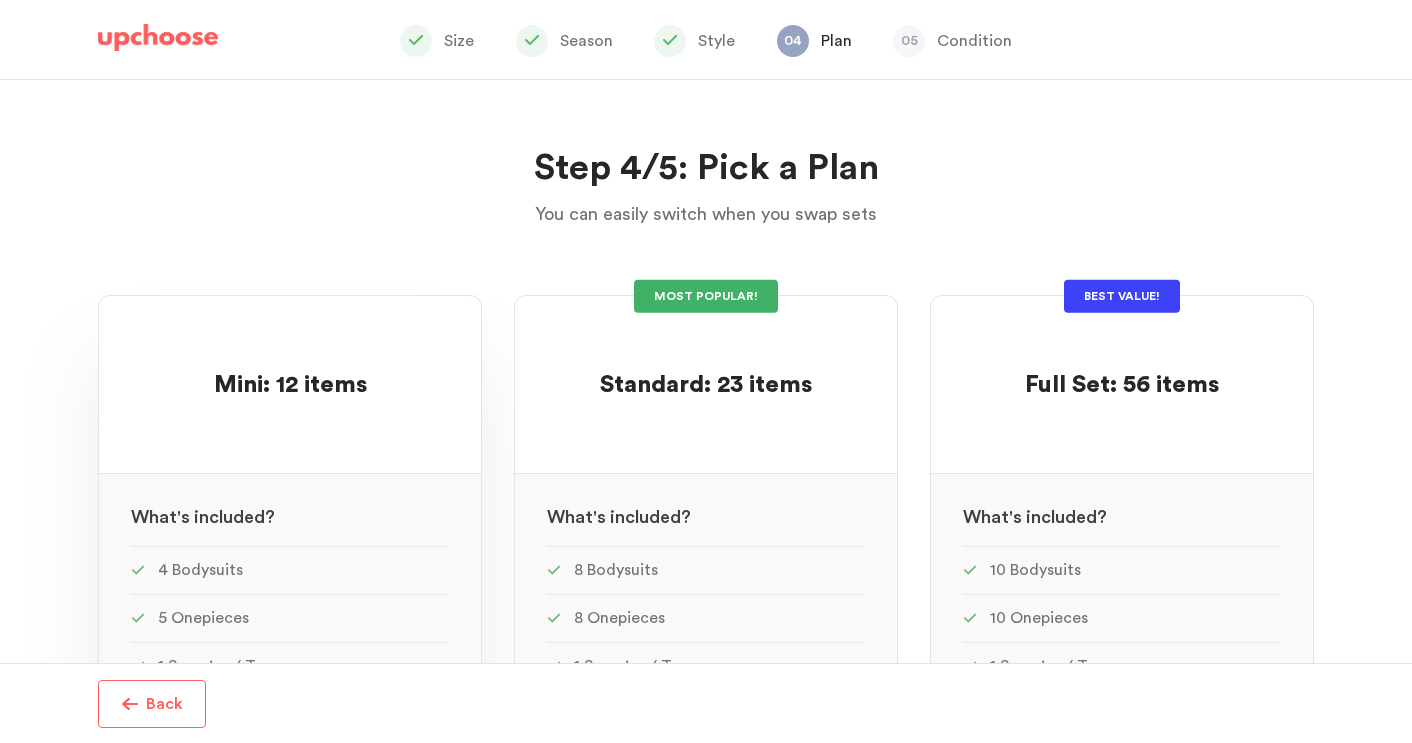 click at bounding box center [290, 421] 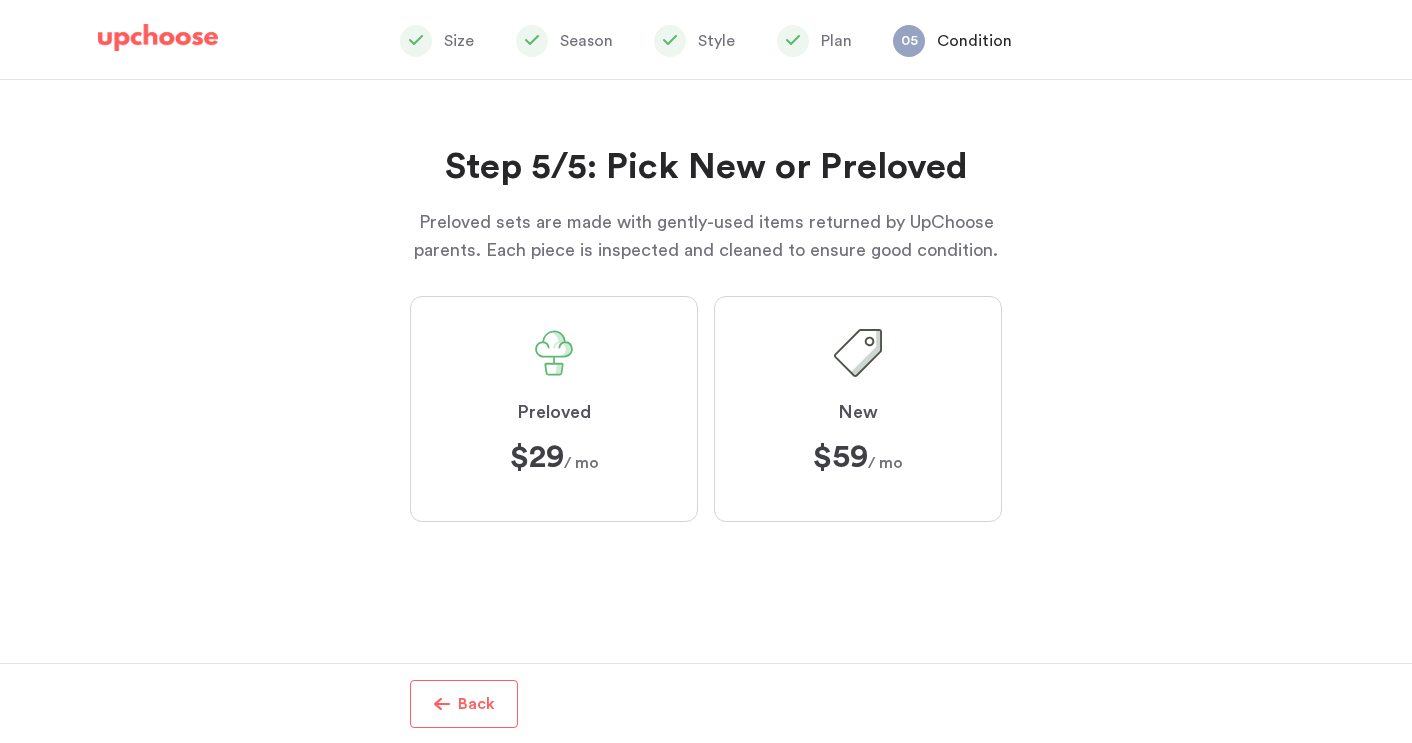 click on "Preloved $29 $29  / mo" at bounding box center (554, 409) 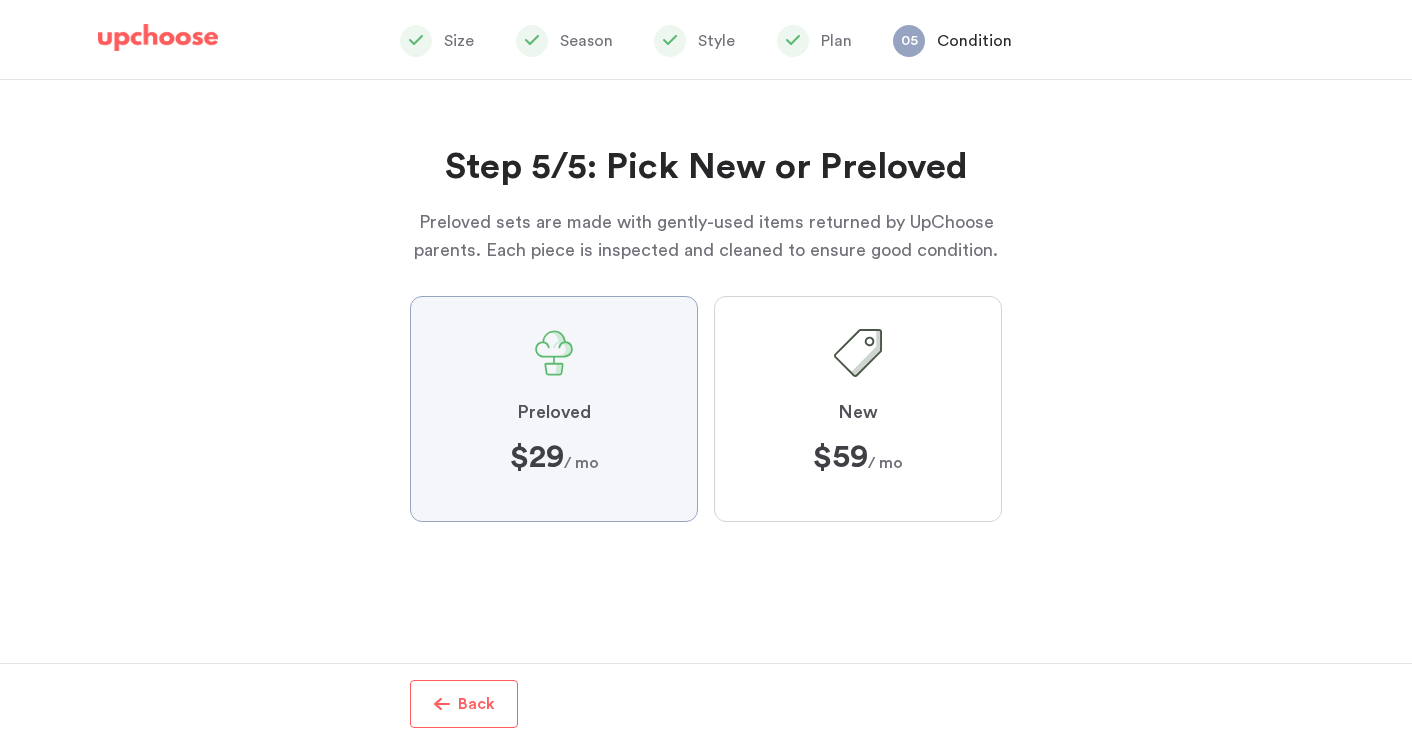 click on "Preloved $29 $29  / mo" at bounding box center (0, 0) 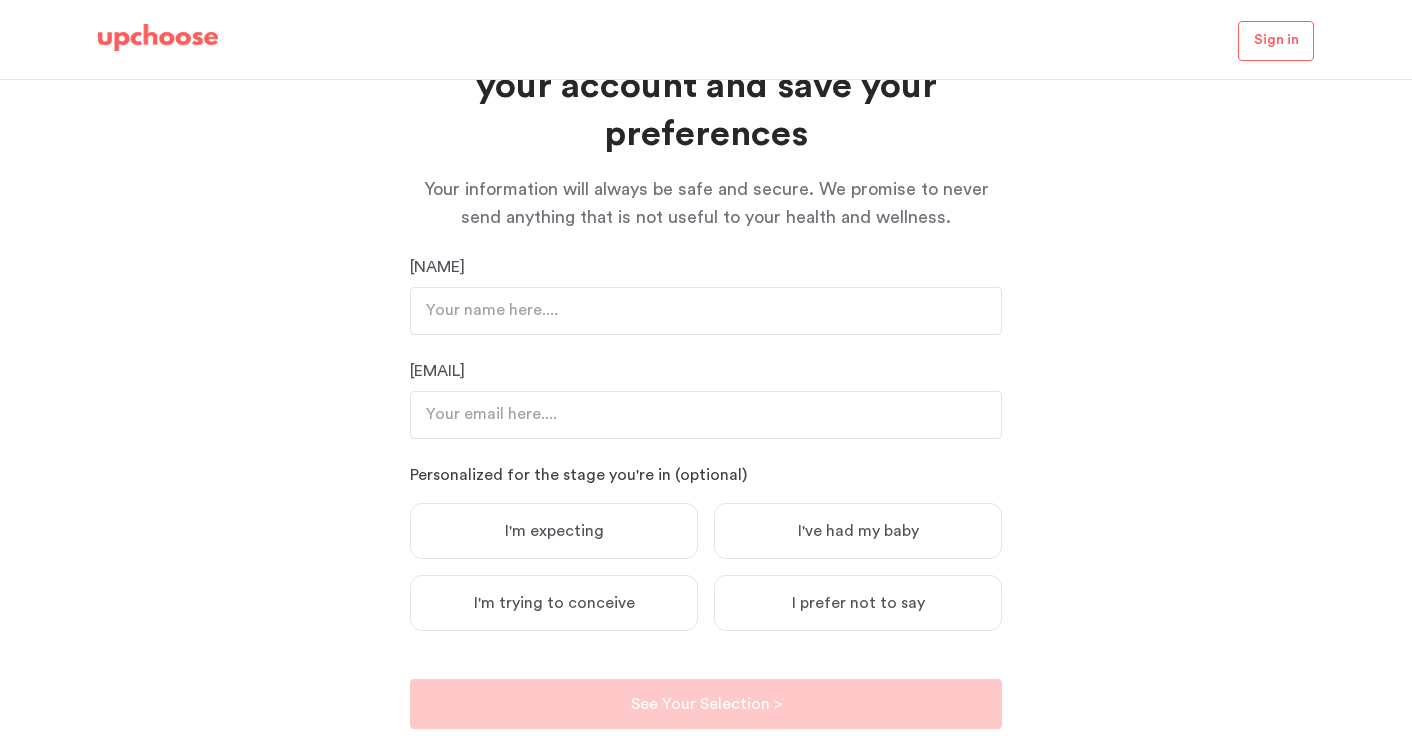 scroll, scrollTop: 176, scrollLeft: 0, axis: vertical 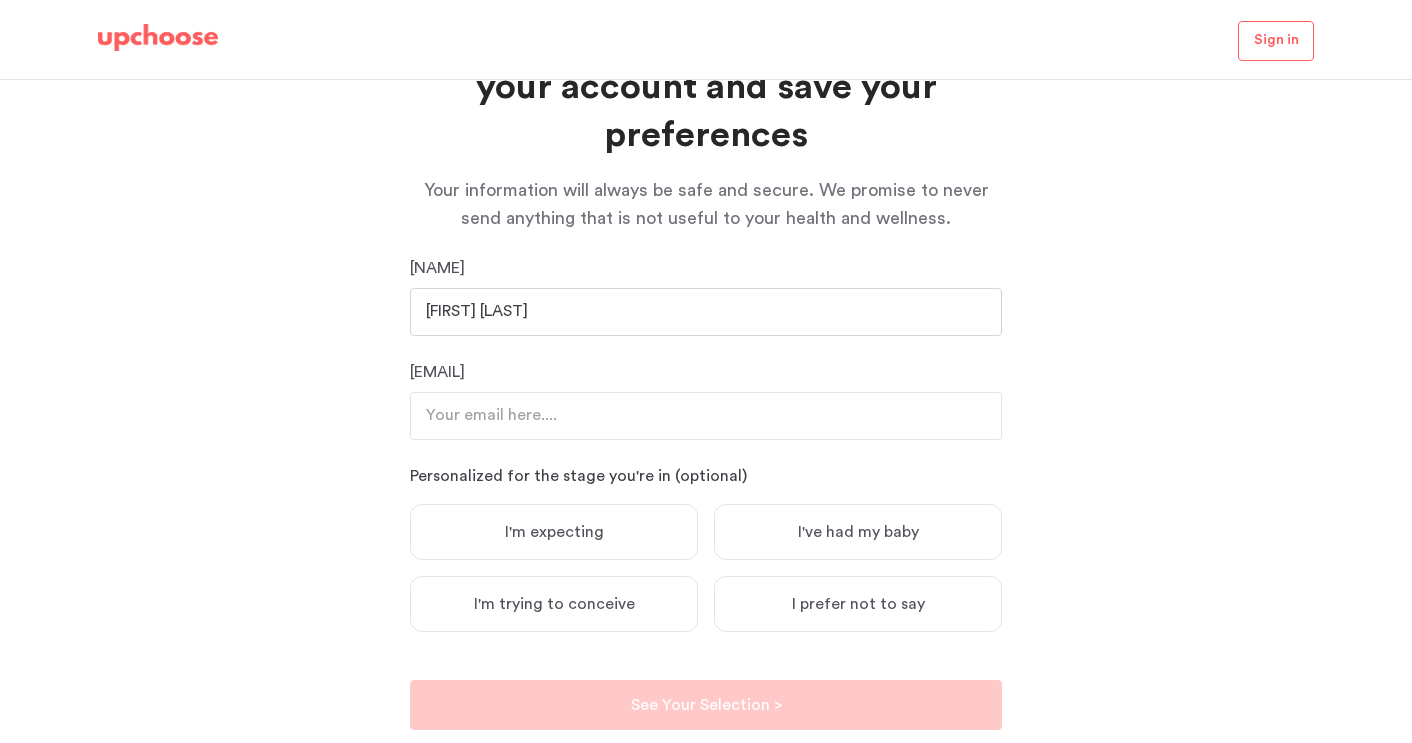 type on "[FIRST] [LAST]" 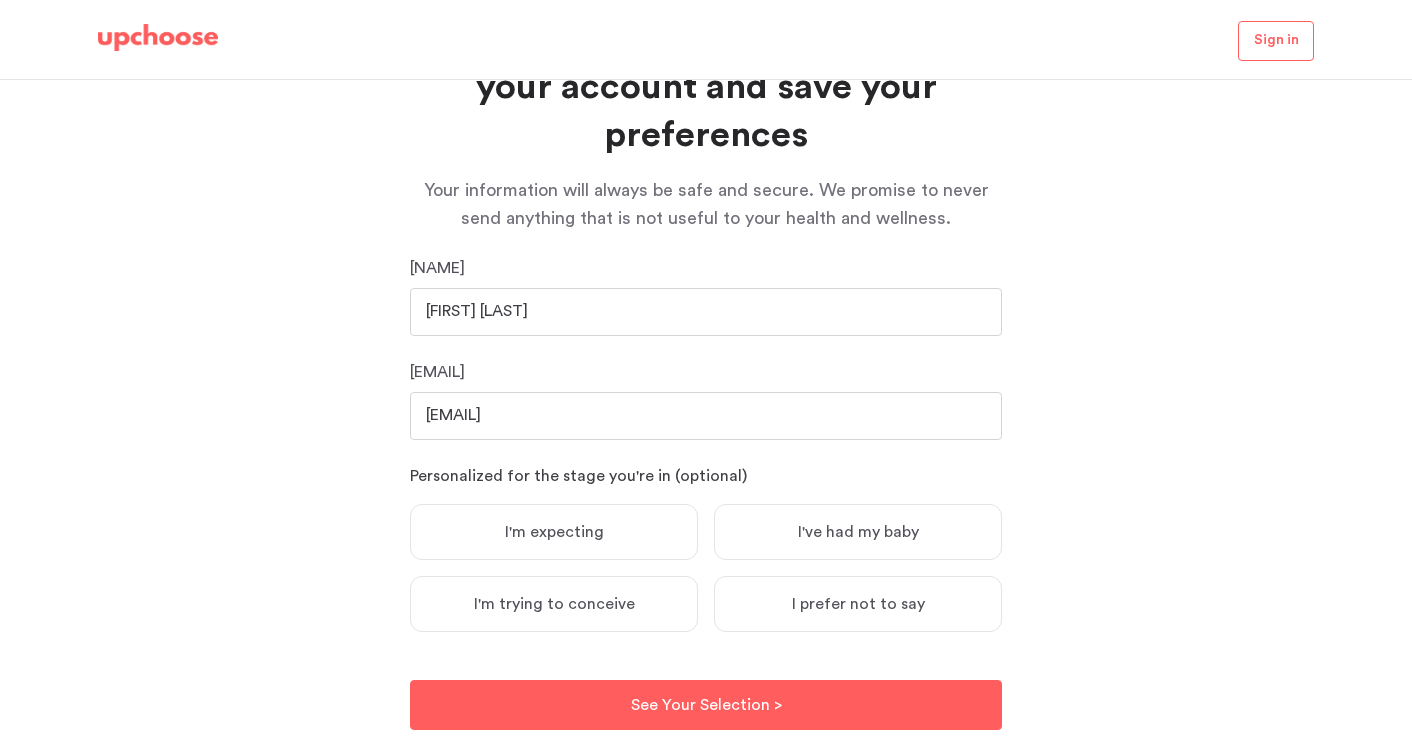 type on "[EMAIL]" 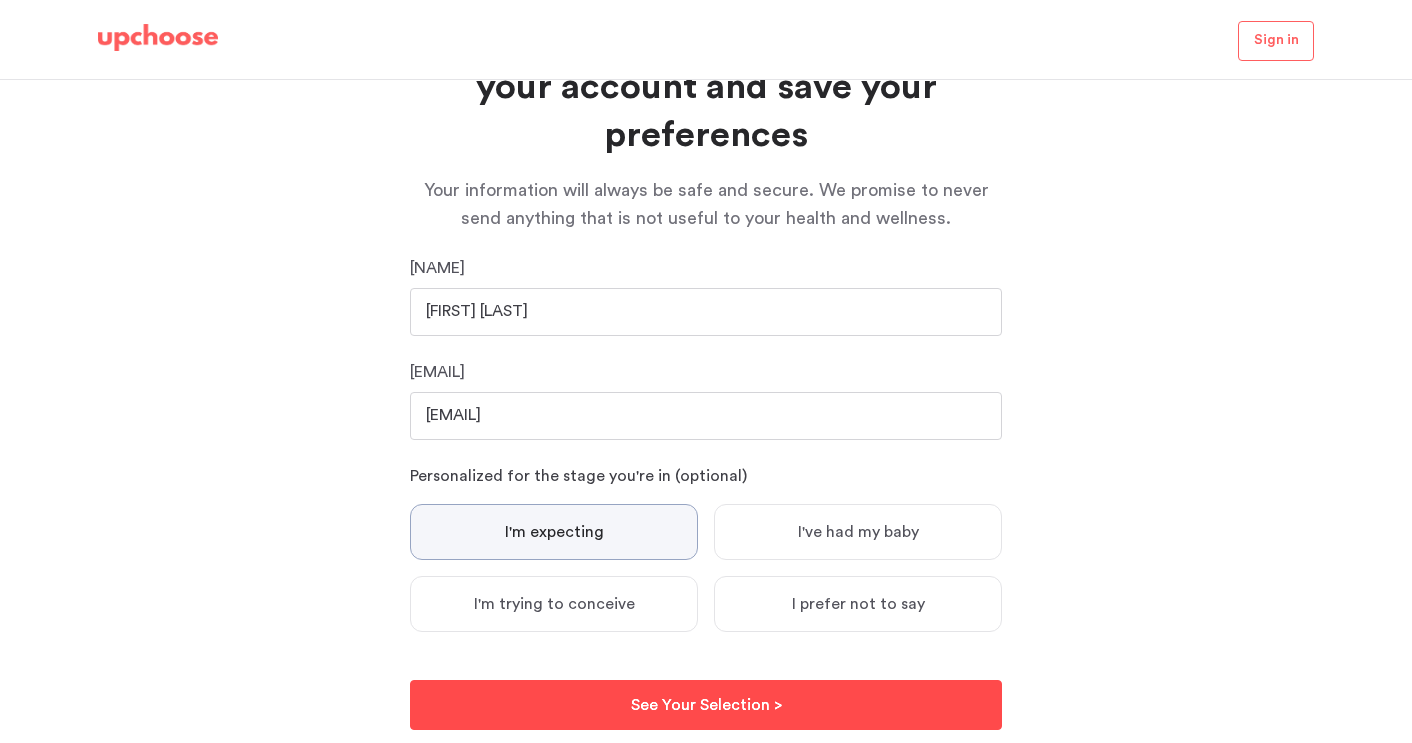 click on "See Your Selection > See Your Selection >" at bounding box center (706, 705) 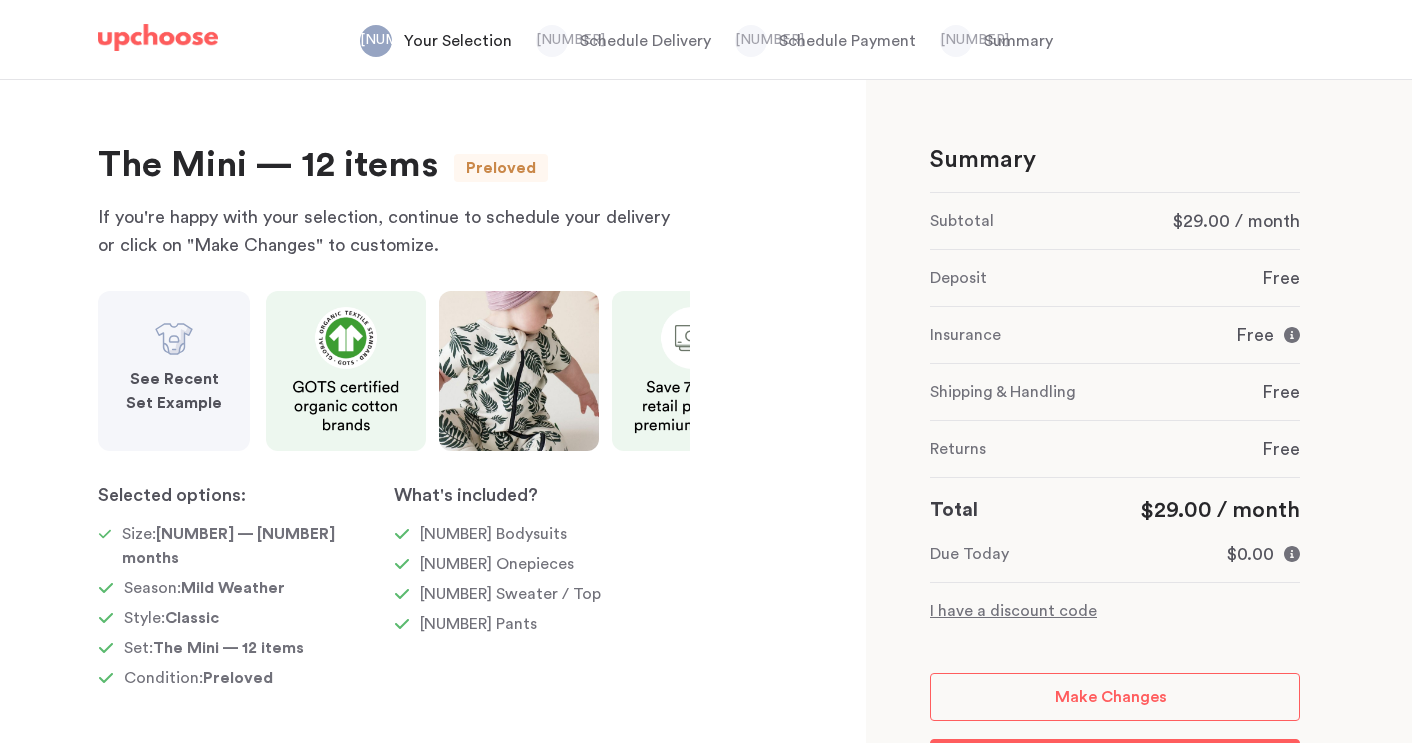 scroll, scrollTop: 0, scrollLeft: 0, axis: both 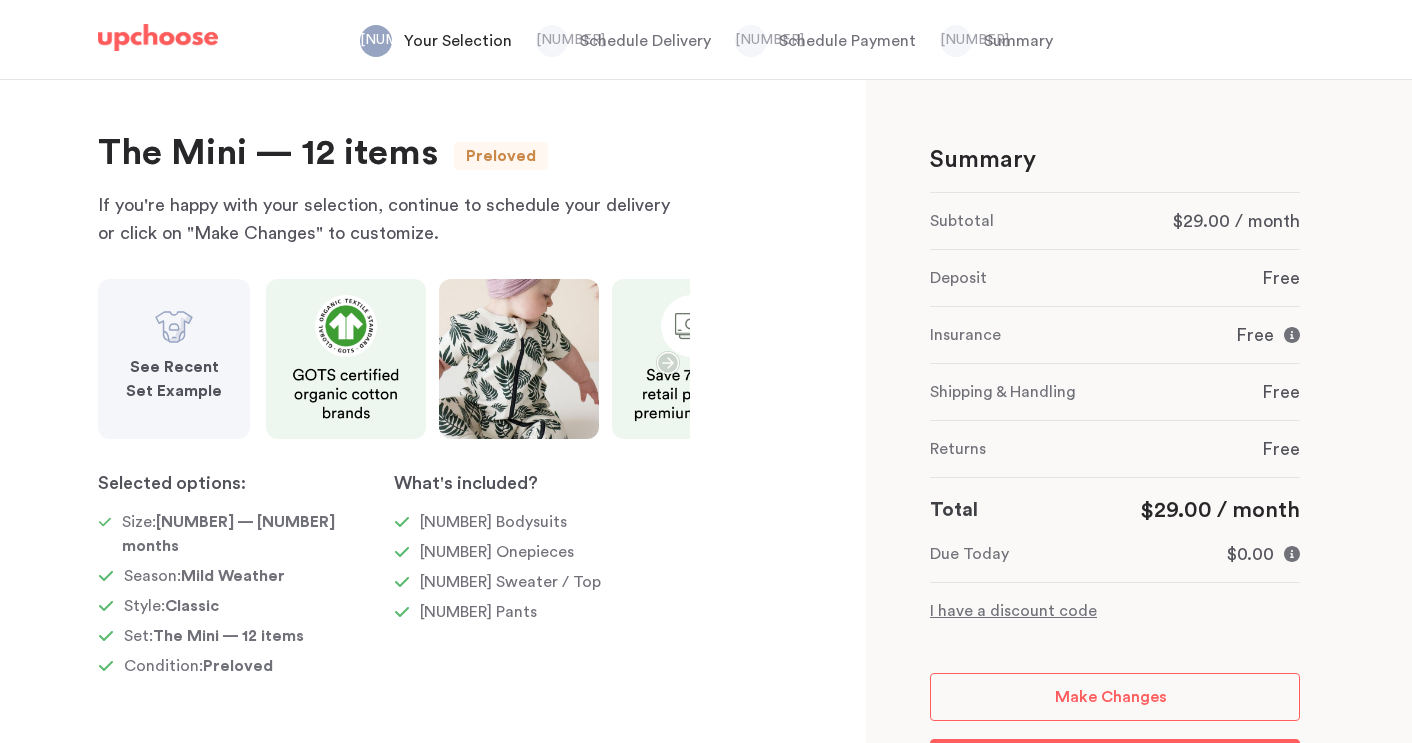 click 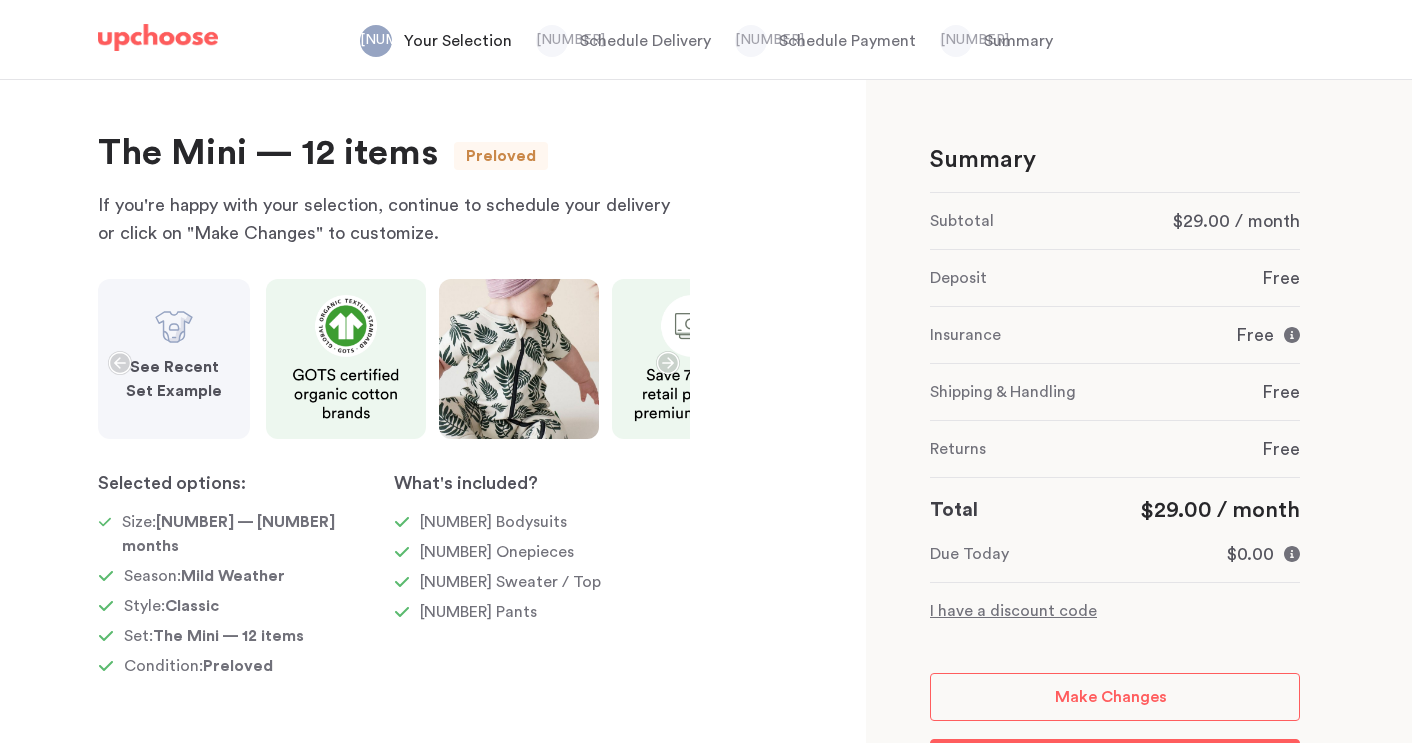 scroll, scrollTop: 0, scrollLeft: 150, axis: horizontal 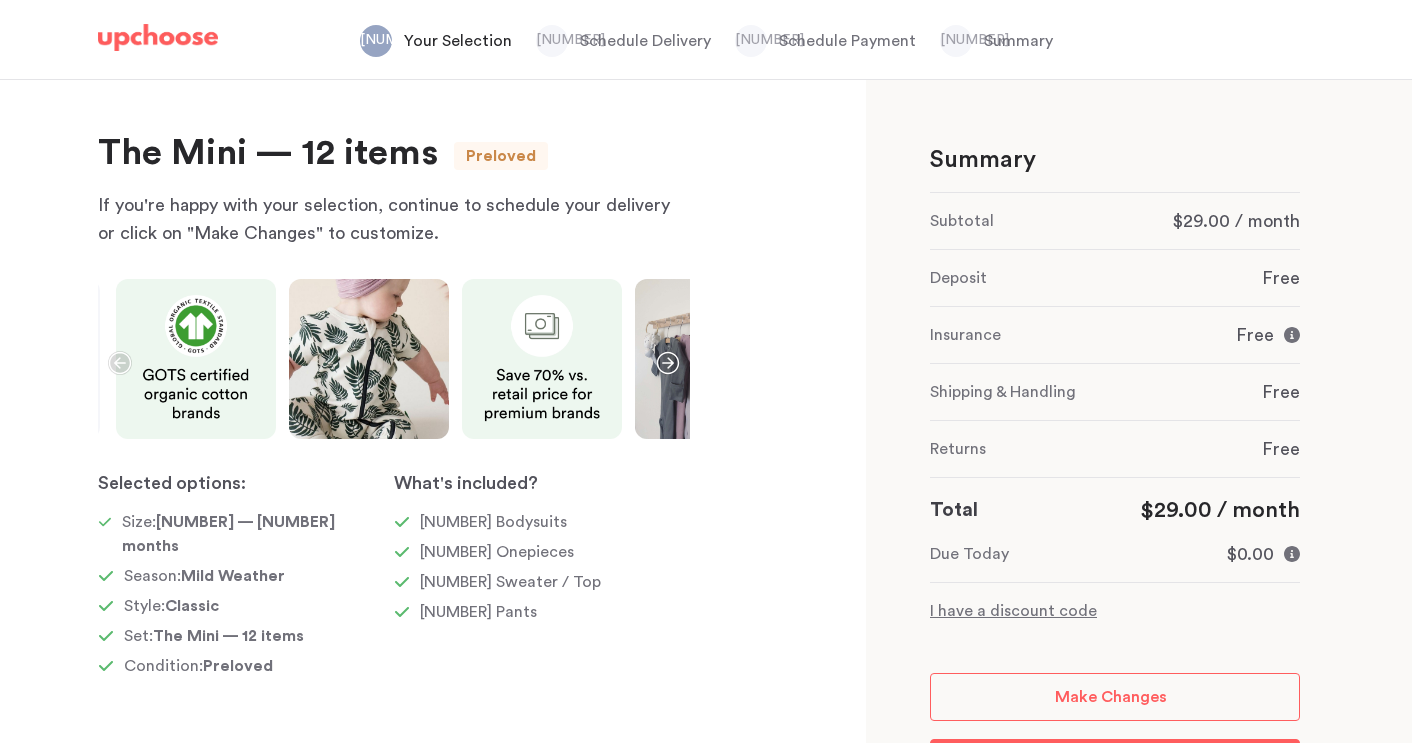 click 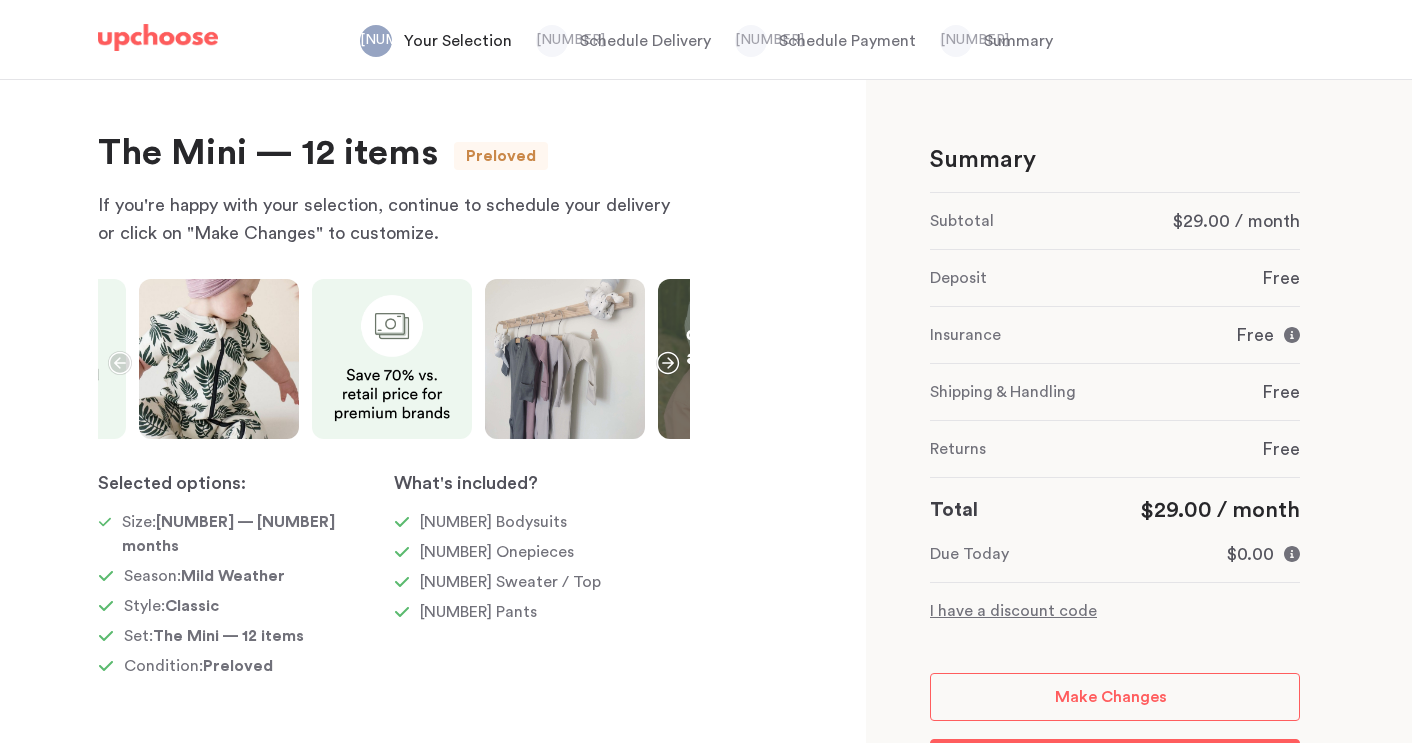 click 